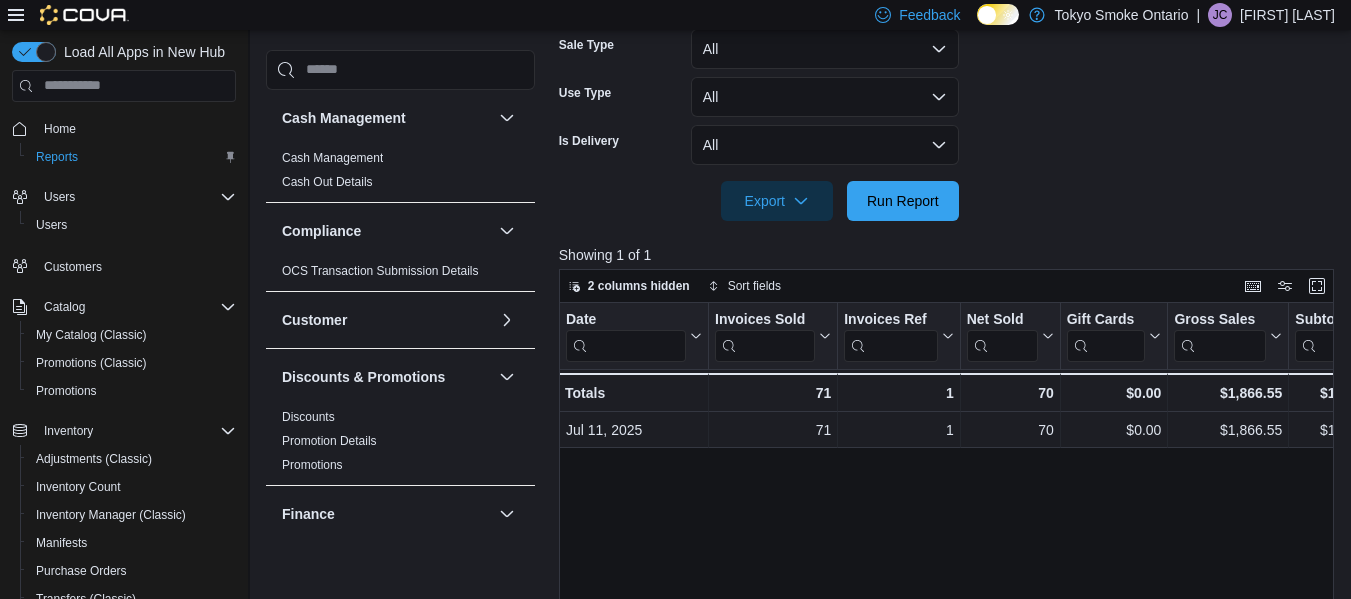 scroll, scrollTop: 531, scrollLeft: 0, axis: vertical 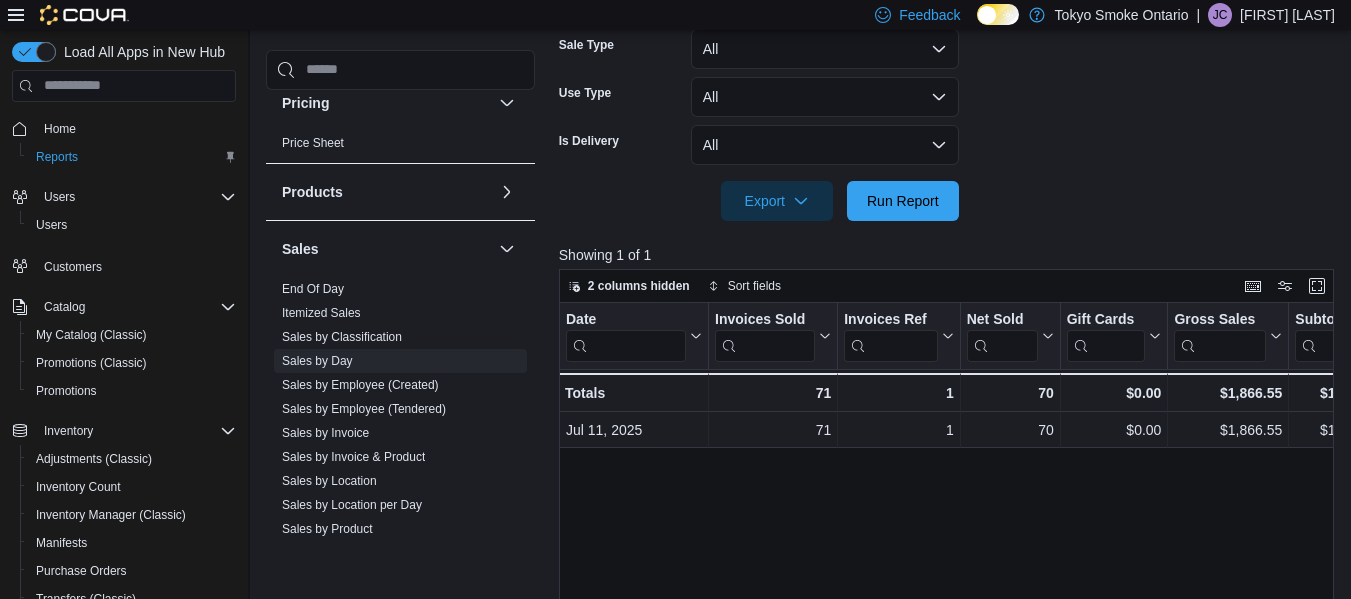 click at bounding box center (950, 233) 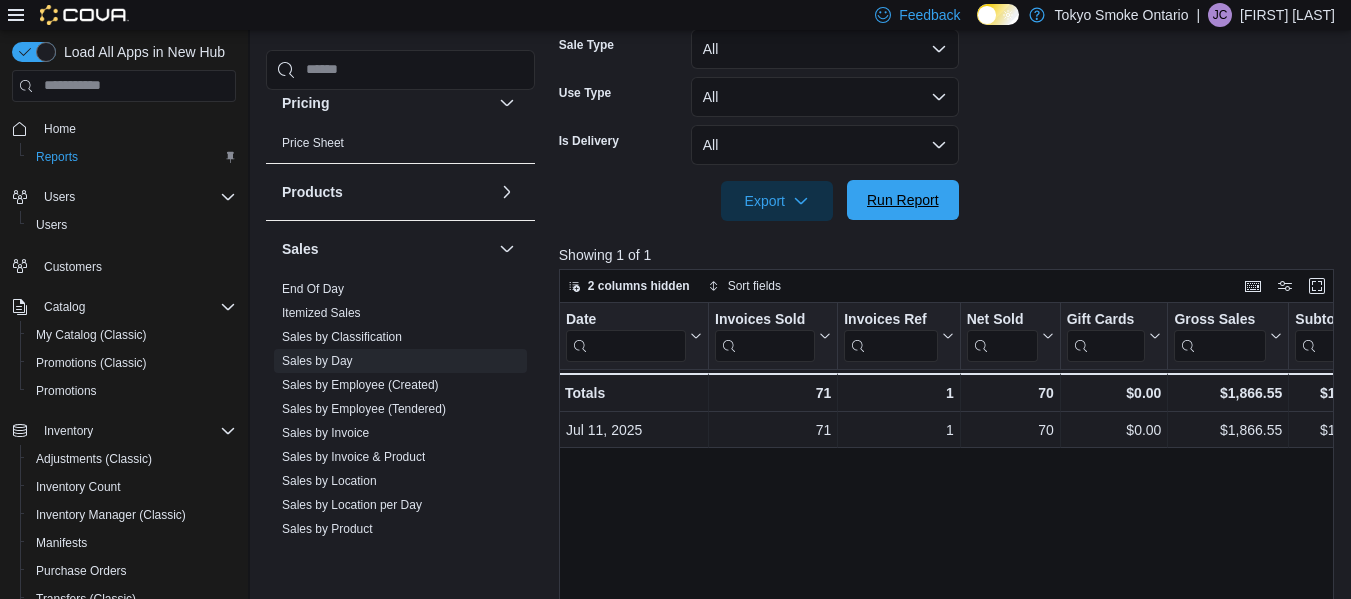 click on "Run Report" at bounding box center (903, 200) 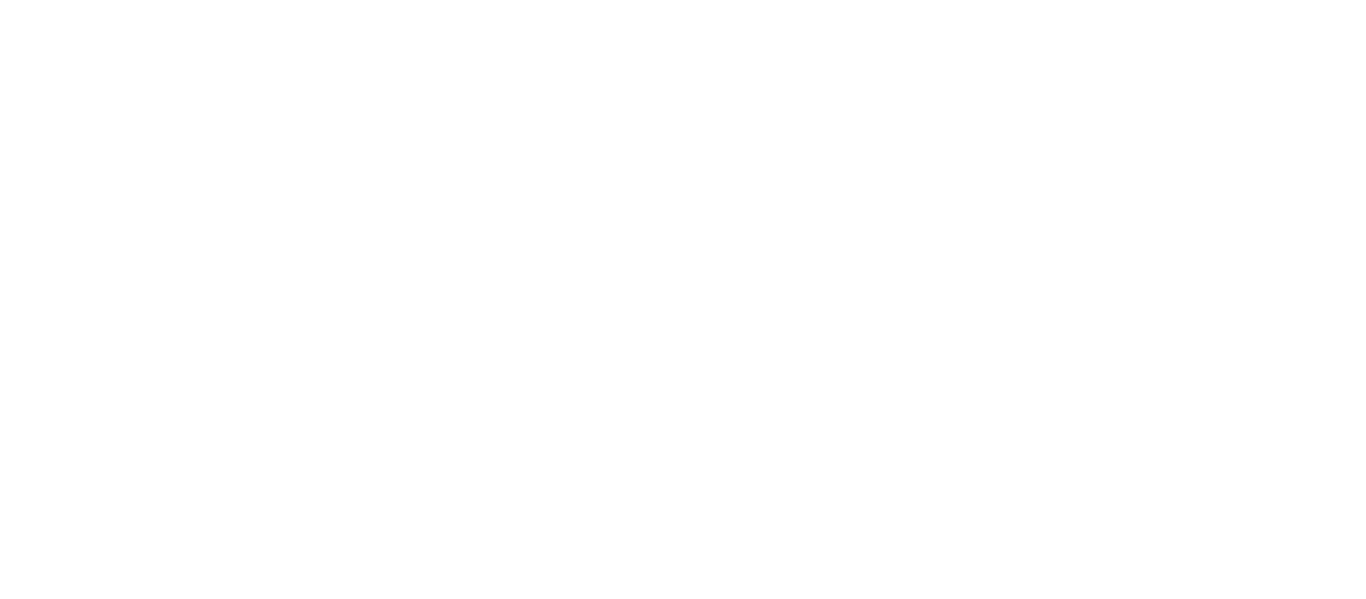scroll, scrollTop: 0, scrollLeft: 0, axis: both 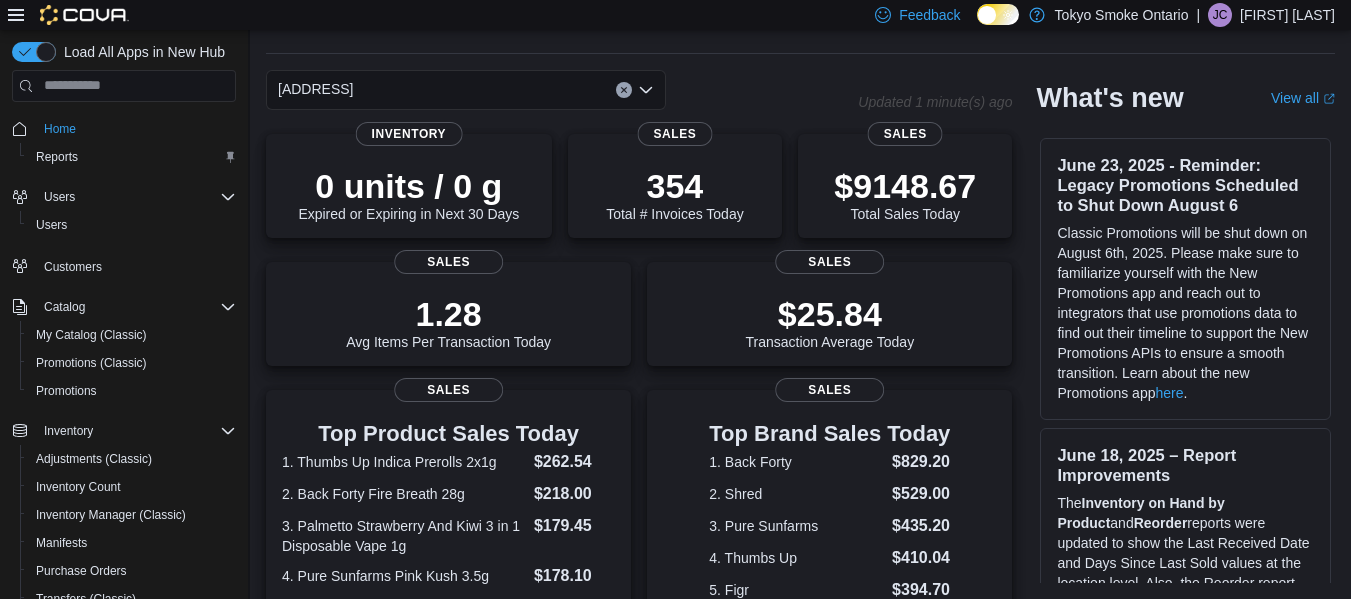click 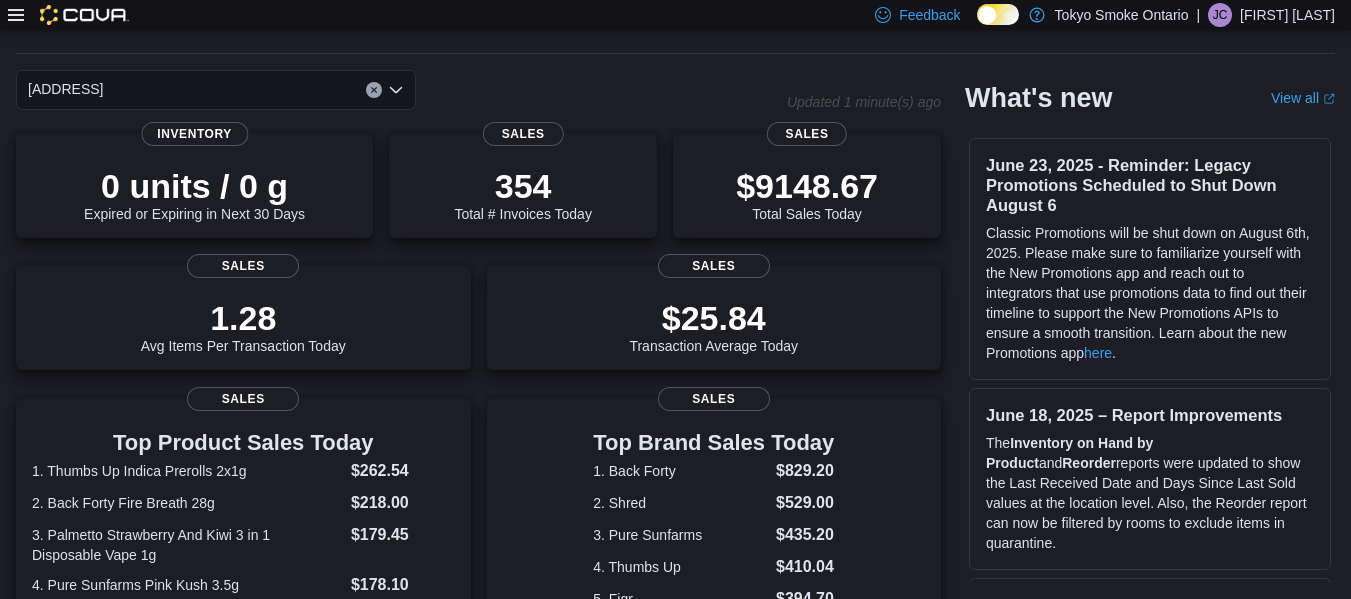 click 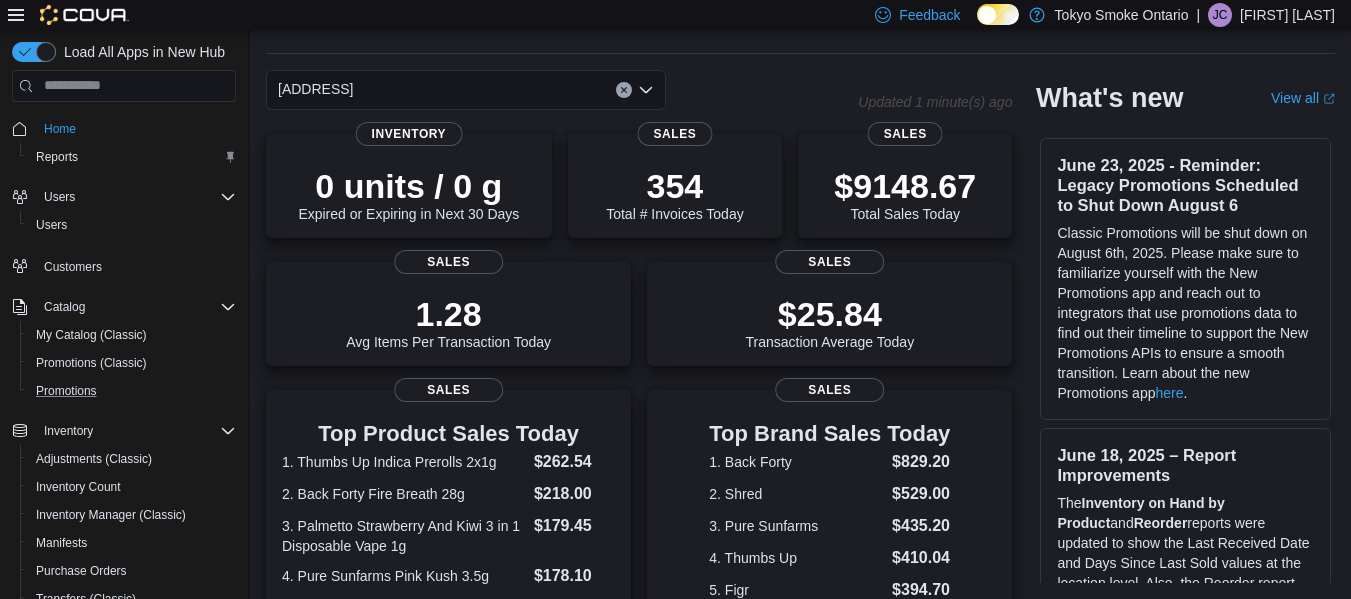 scroll, scrollTop: 315, scrollLeft: 0, axis: vertical 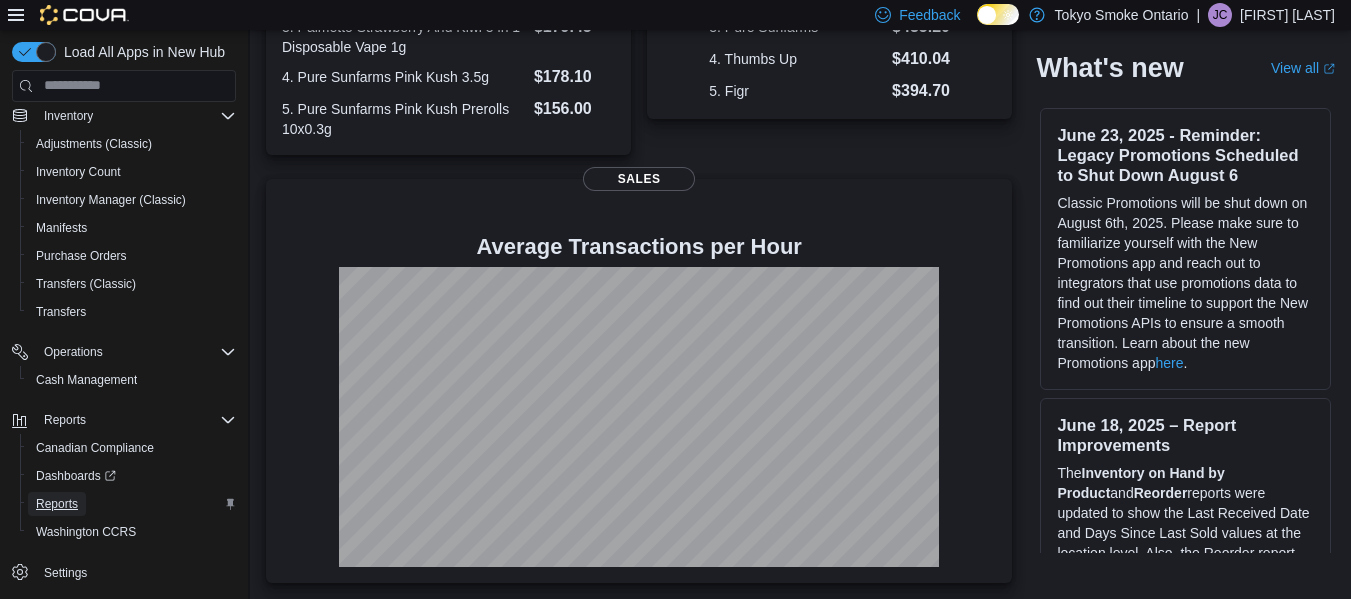 click on "Reports" at bounding box center [57, 504] 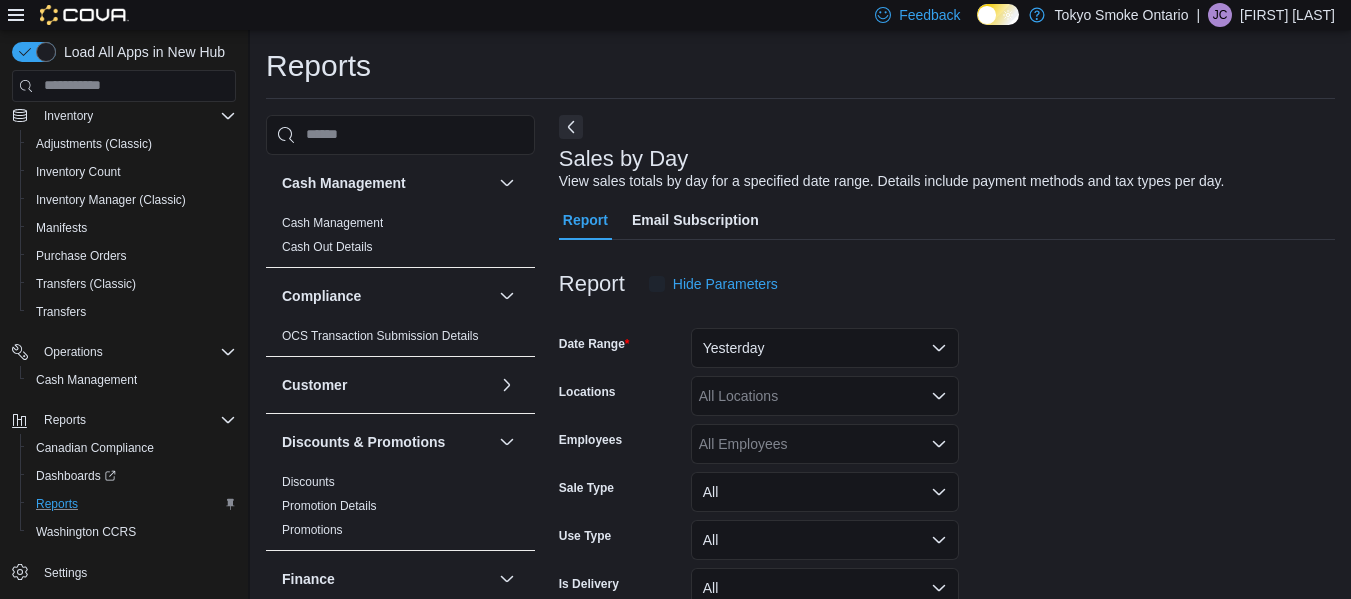 scroll, scrollTop: 34, scrollLeft: 0, axis: vertical 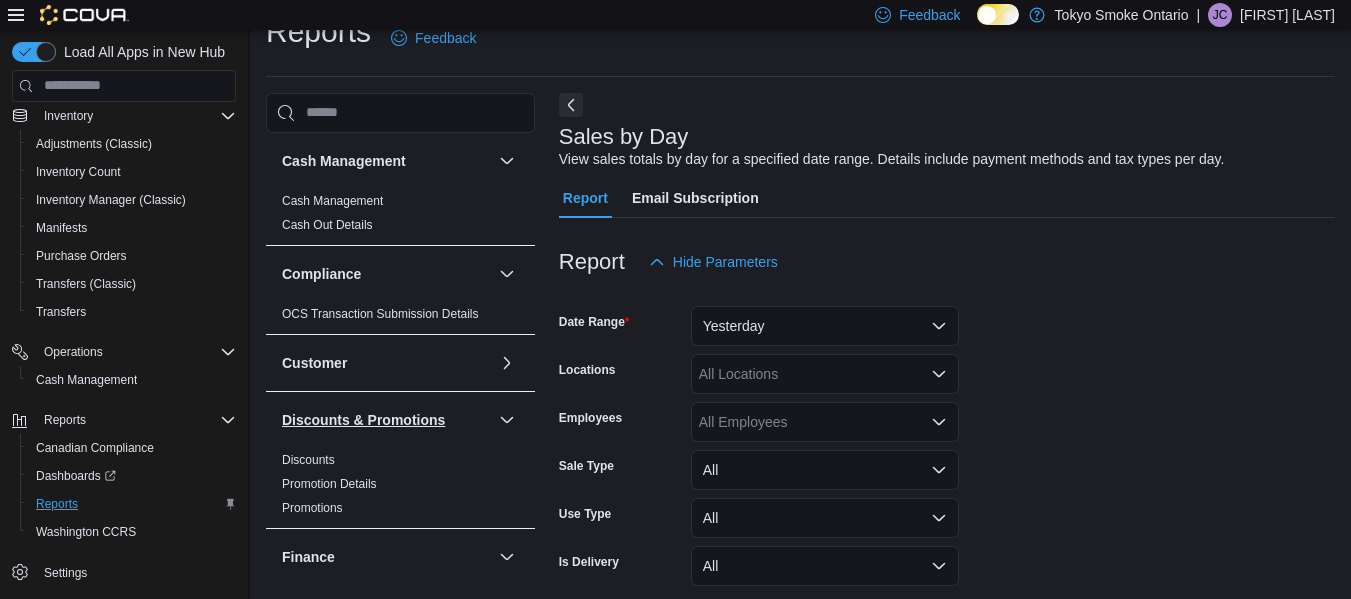 click on "Discounts & Promotions" at bounding box center (363, 420) 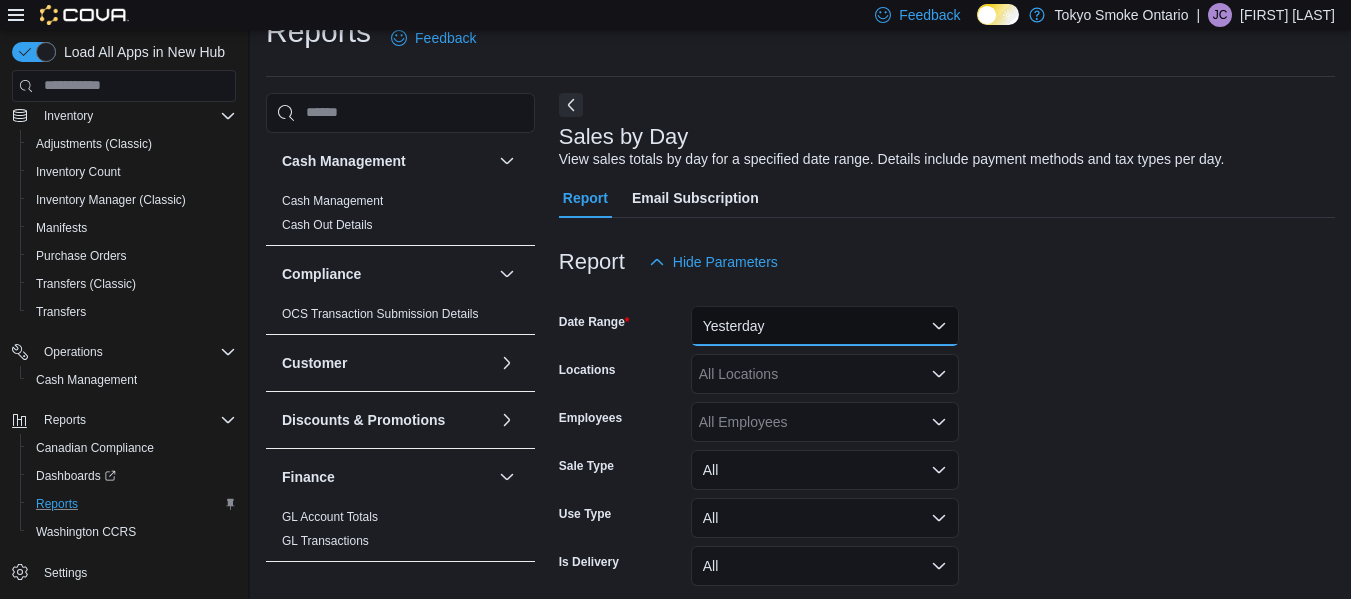 click on "Yesterday" at bounding box center [825, 326] 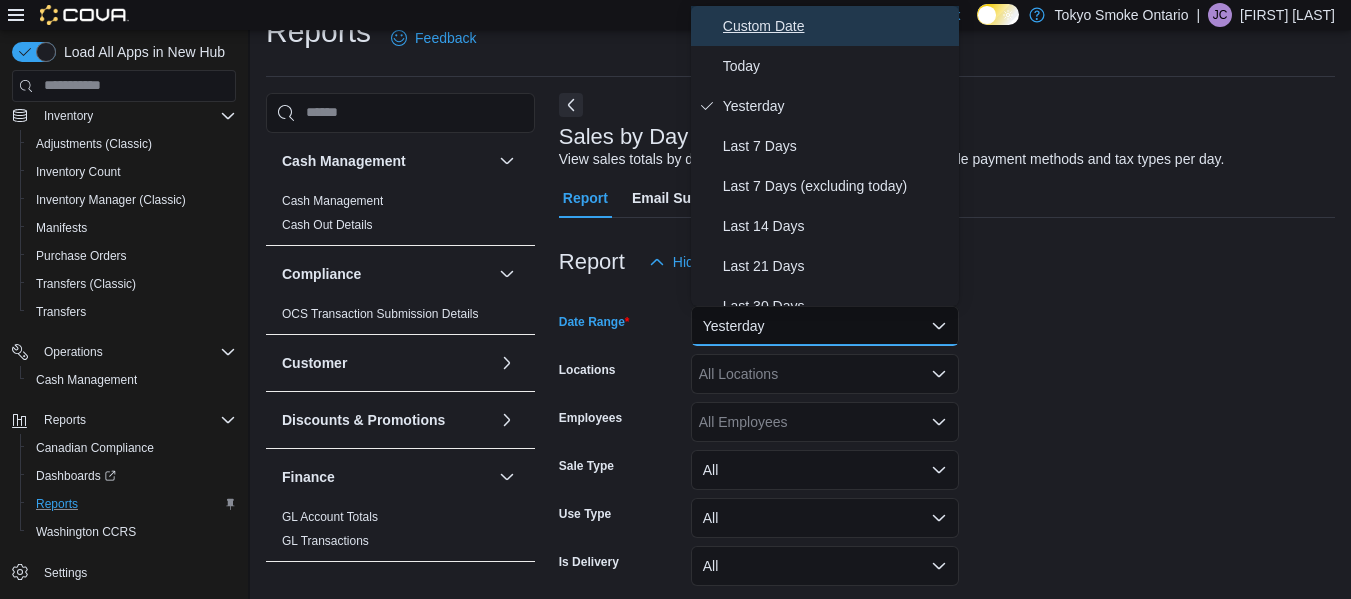 click on "Custom Date" at bounding box center [837, 26] 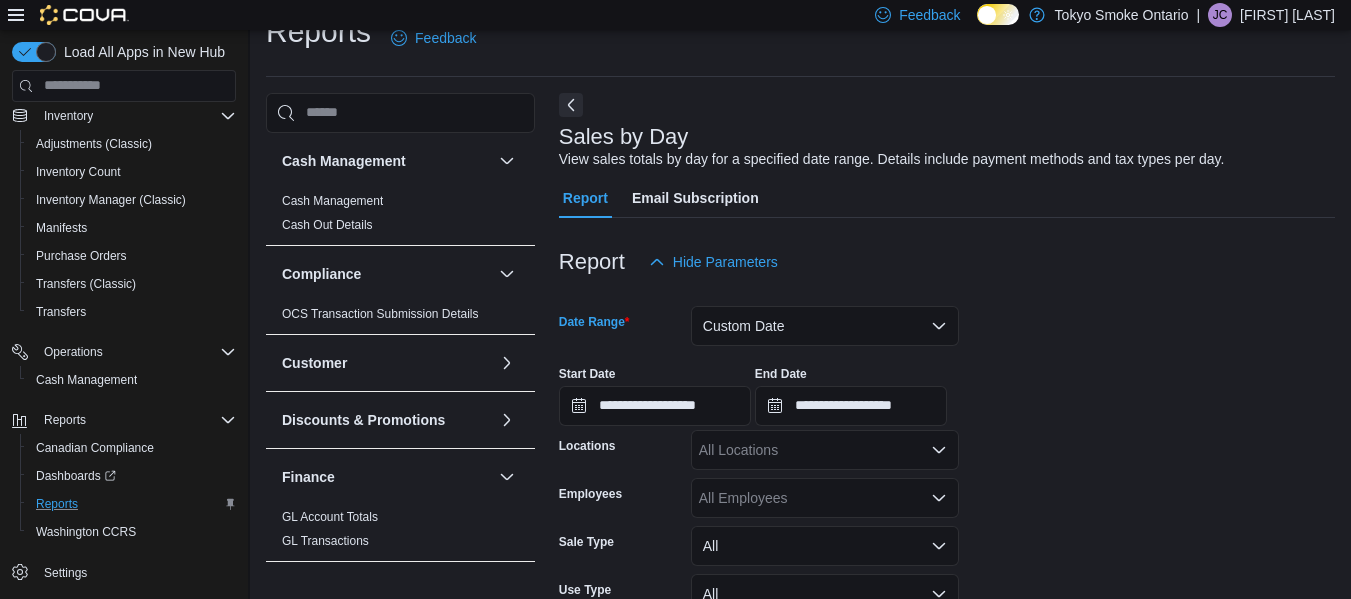 click on "All Locations" at bounding box center [825, 450] 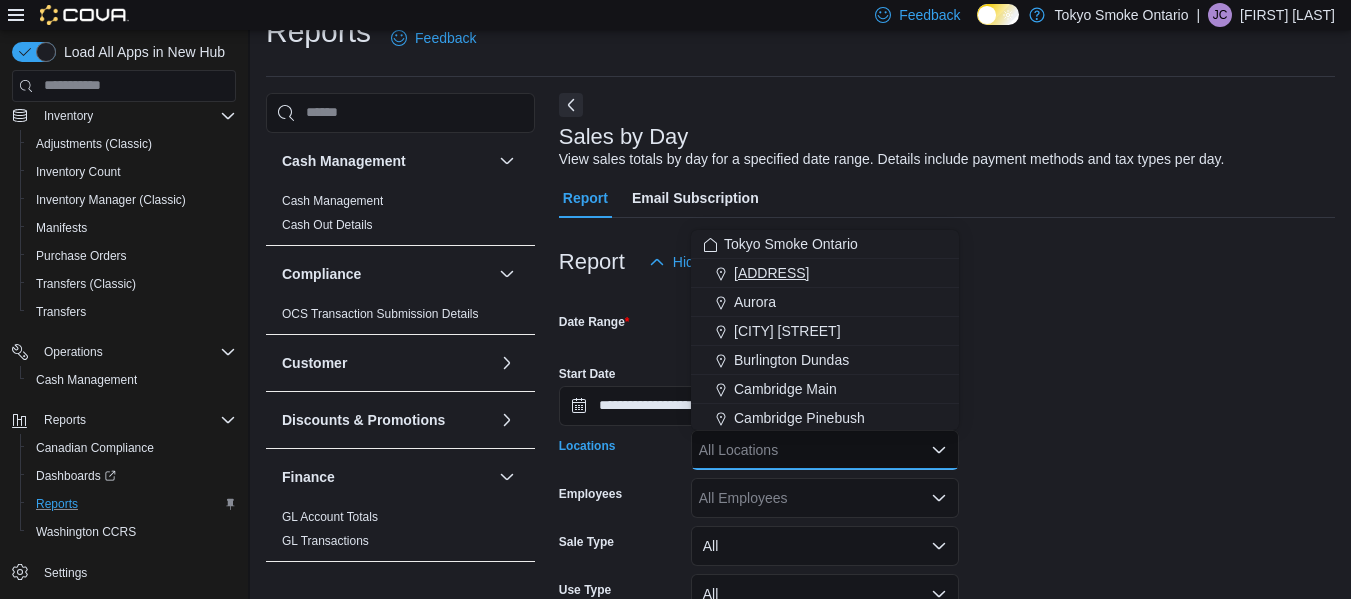 click on "[NUMBER] [STREET]" at bounding box center (771, 273) 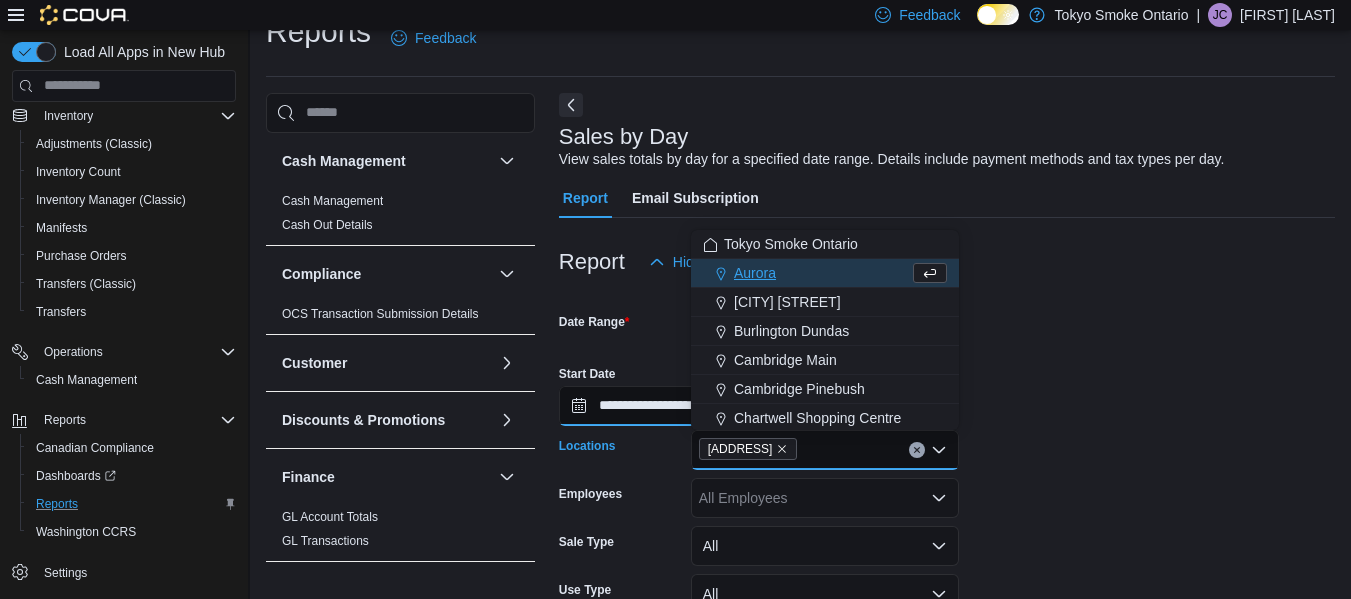 click on "**********" at bounding box center [655, 406] 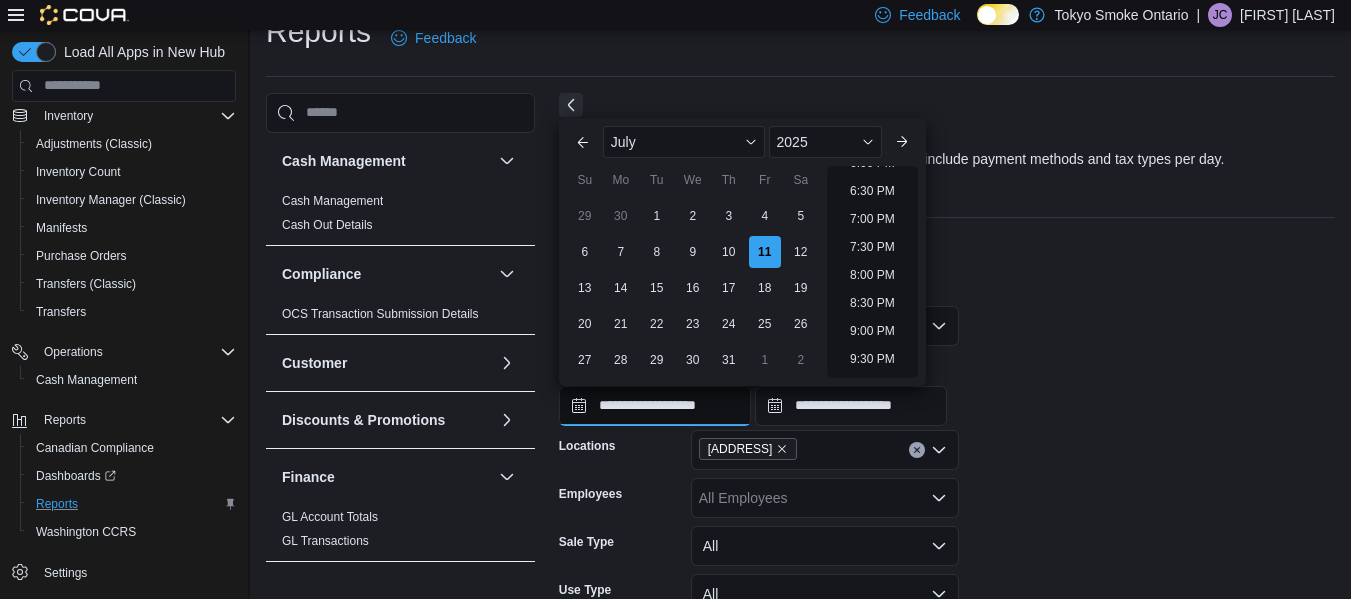 scroll, scrollTop: 1027, scrollLeft: 0, axis: vertical 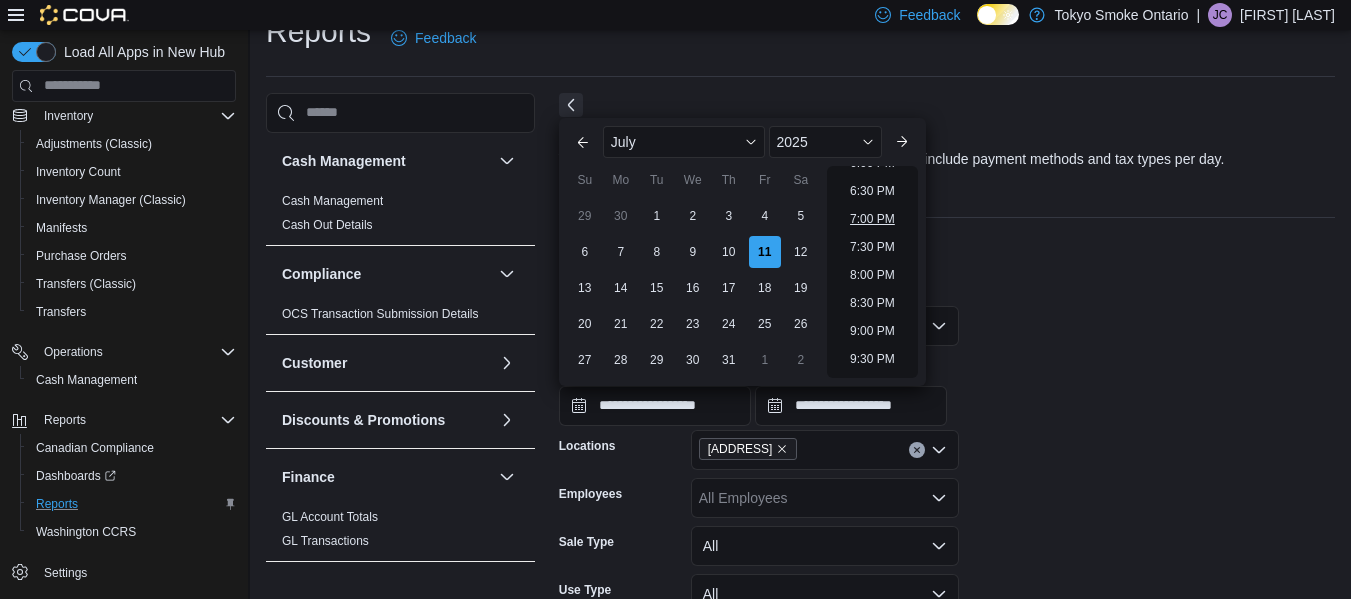click on "7:00 PM" at bounding box center [872, 219] 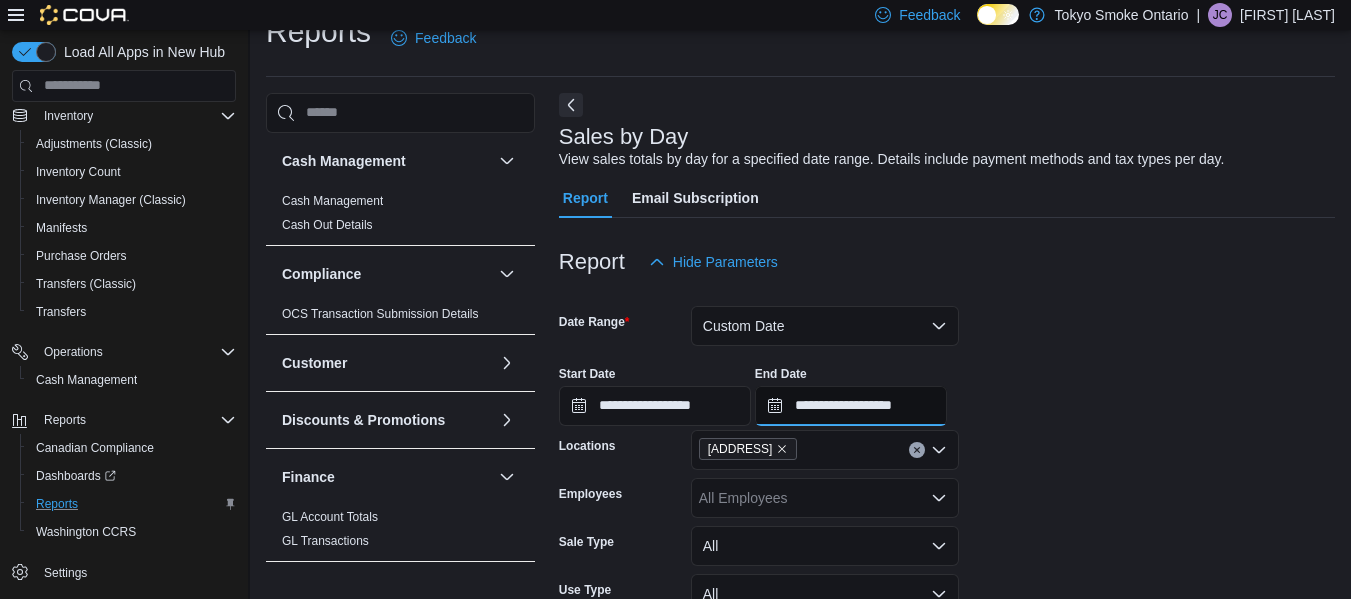 click on "**********" at bounding box center [851, 406] 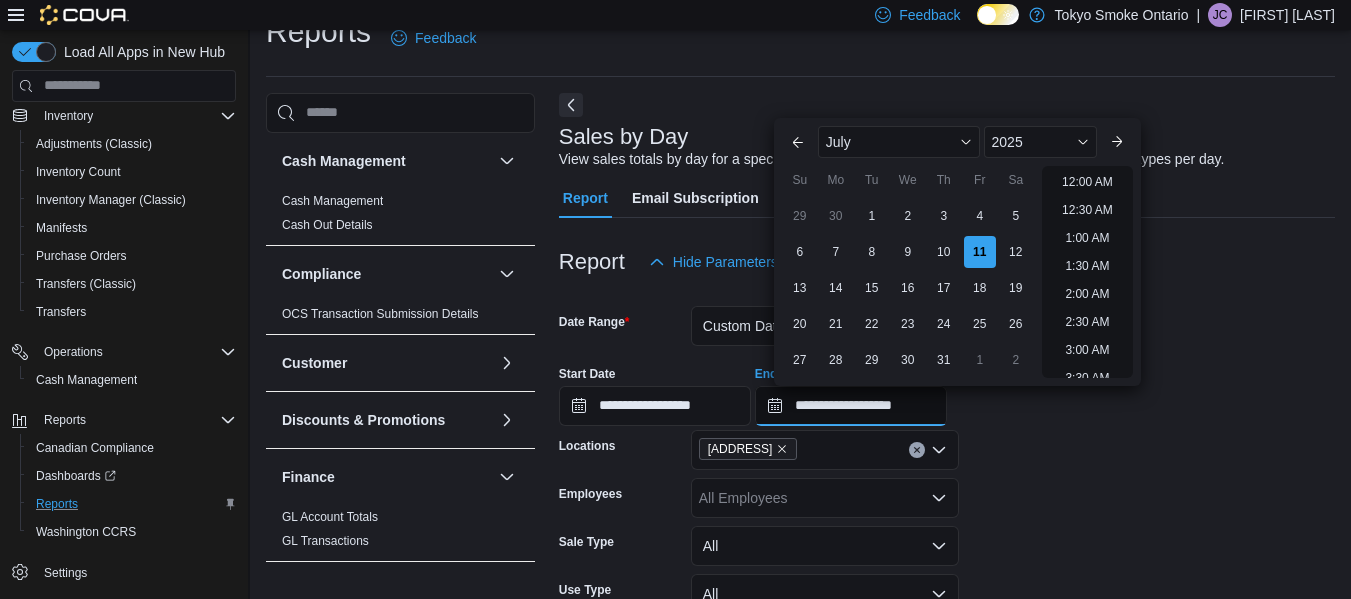 scroll, scrollTop: 1136, scrollLeft: 0, axis: vertical 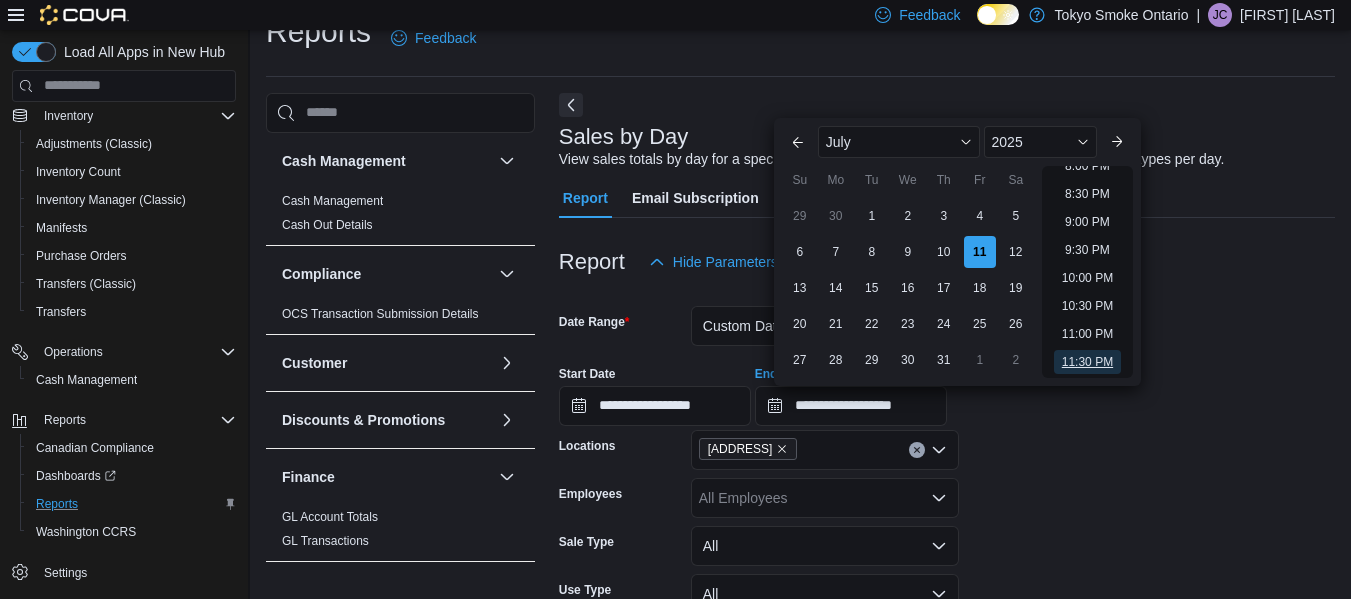 click on "11:30 PM" at bounding box center (1087, 362) 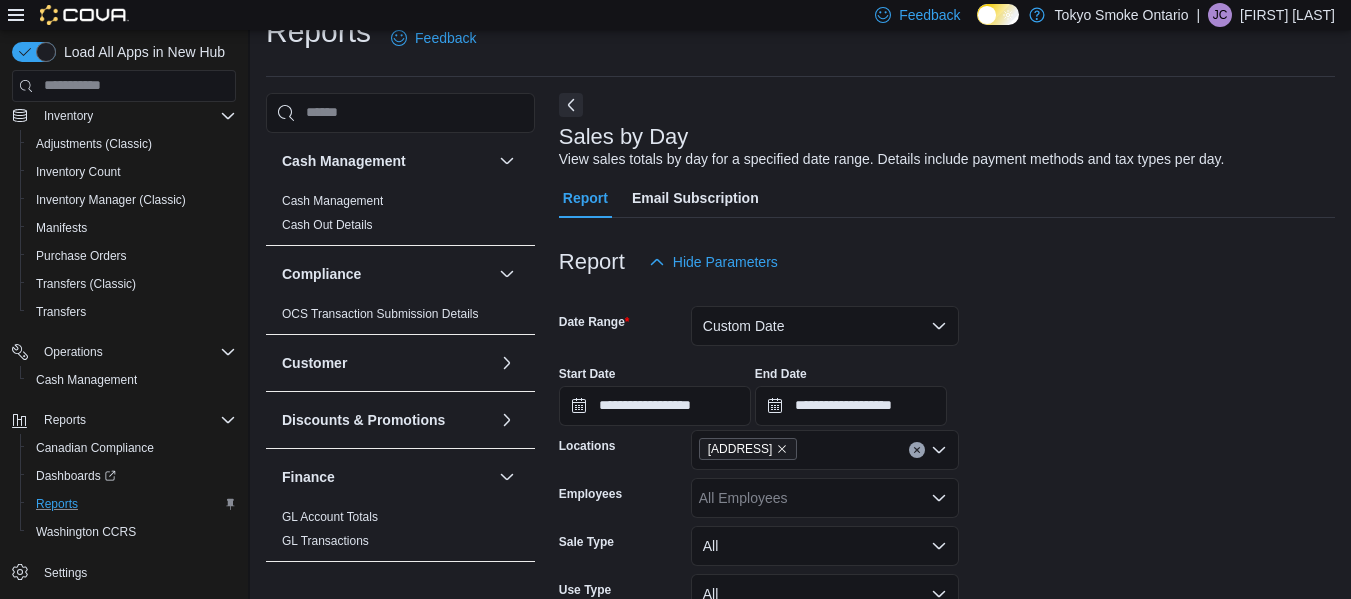 scroll, scrollTop: 193, scrollLeft: 0, axis: vertical 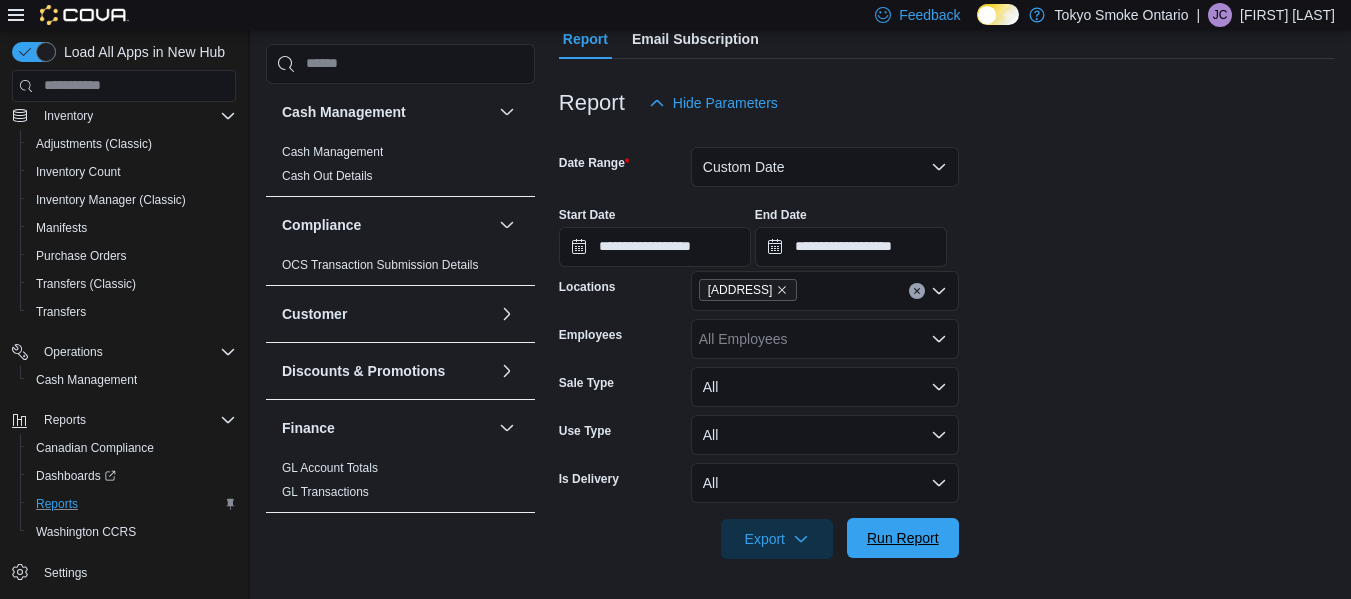 click on "Run Report" at bounding box center [903, 538] 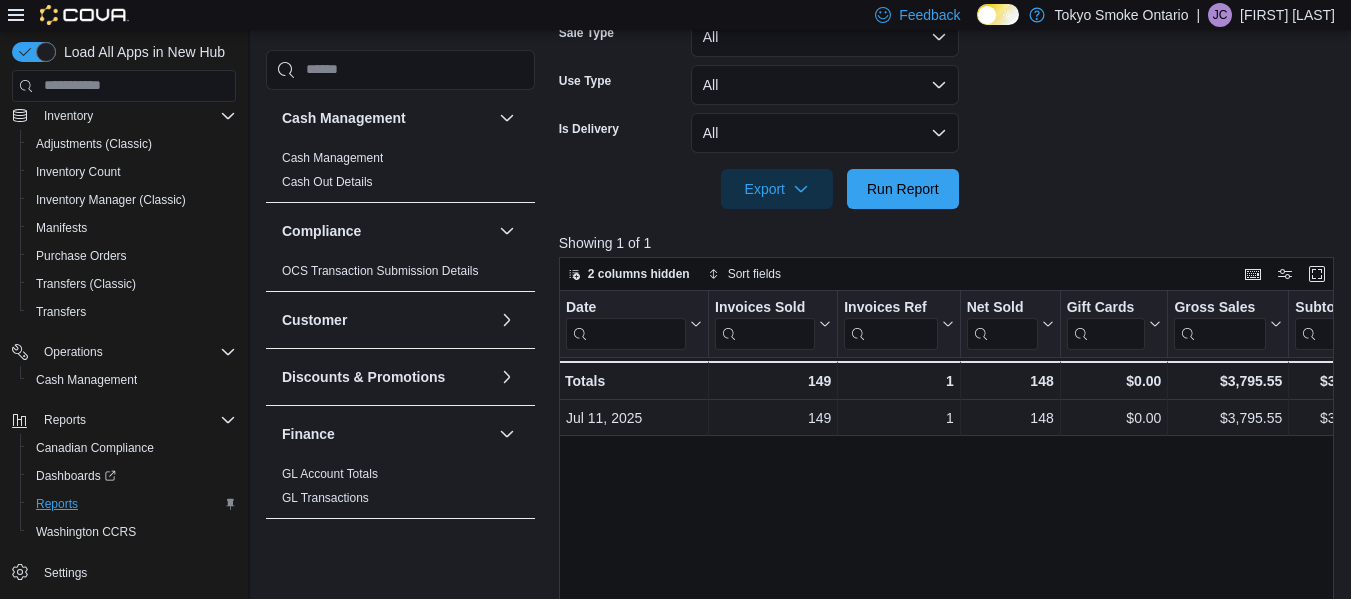scroll, scrollTop: 544, scrollLeft: 0, axis: vertical 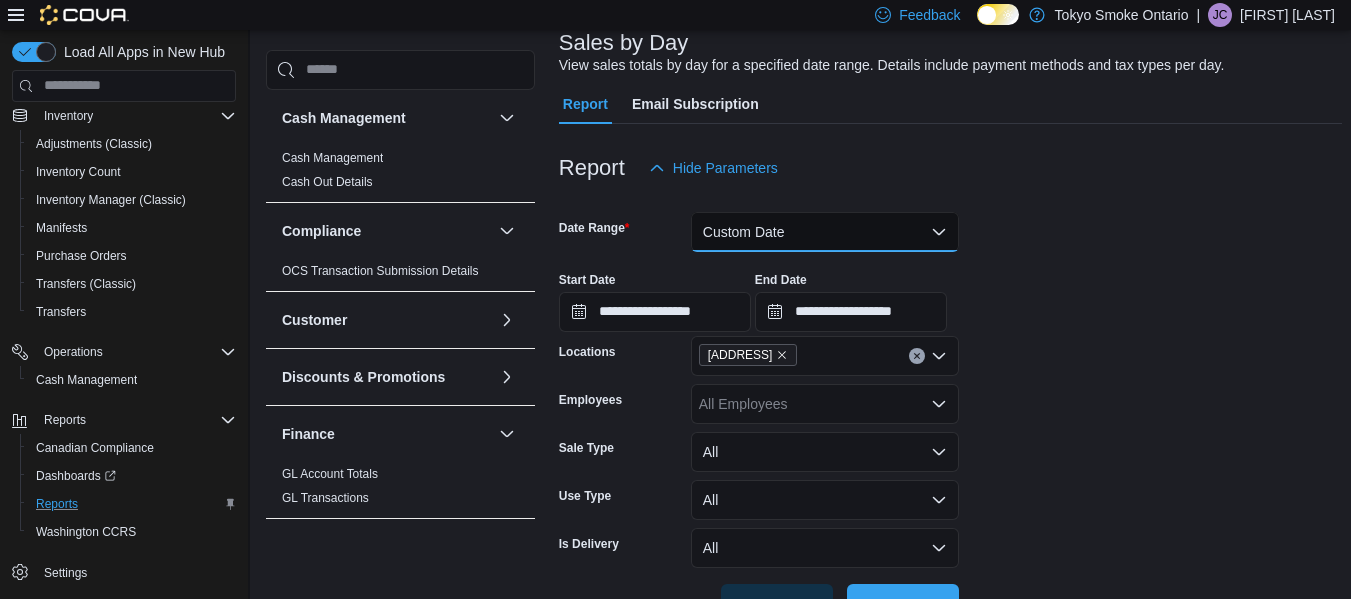 click on "Custom Date" at bounding box center (825, 232) 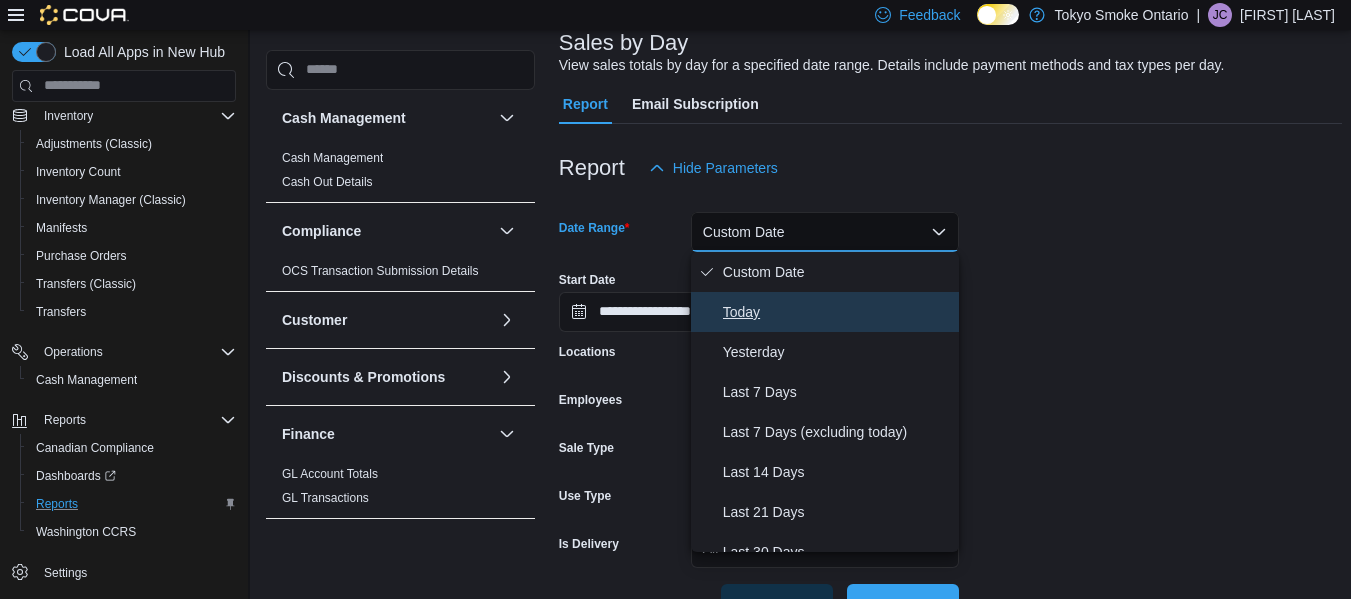 click on "Today" at bounding box center (837, 312) 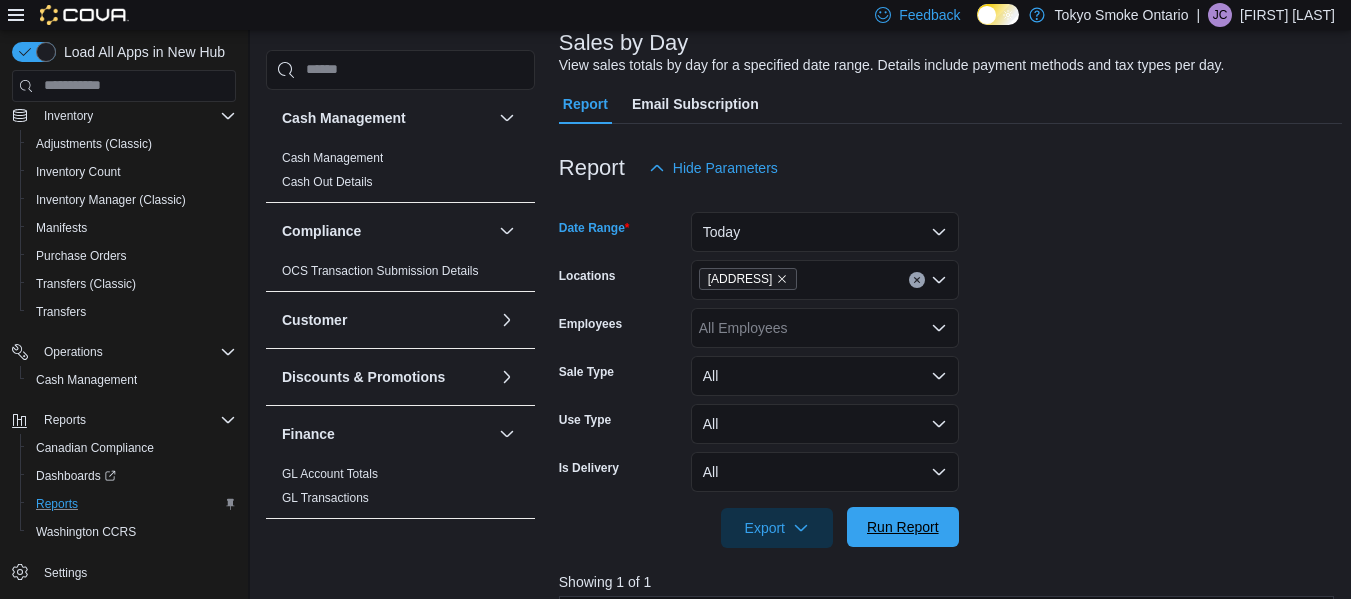 click on "Run Report" at bounding box center (903, 527) 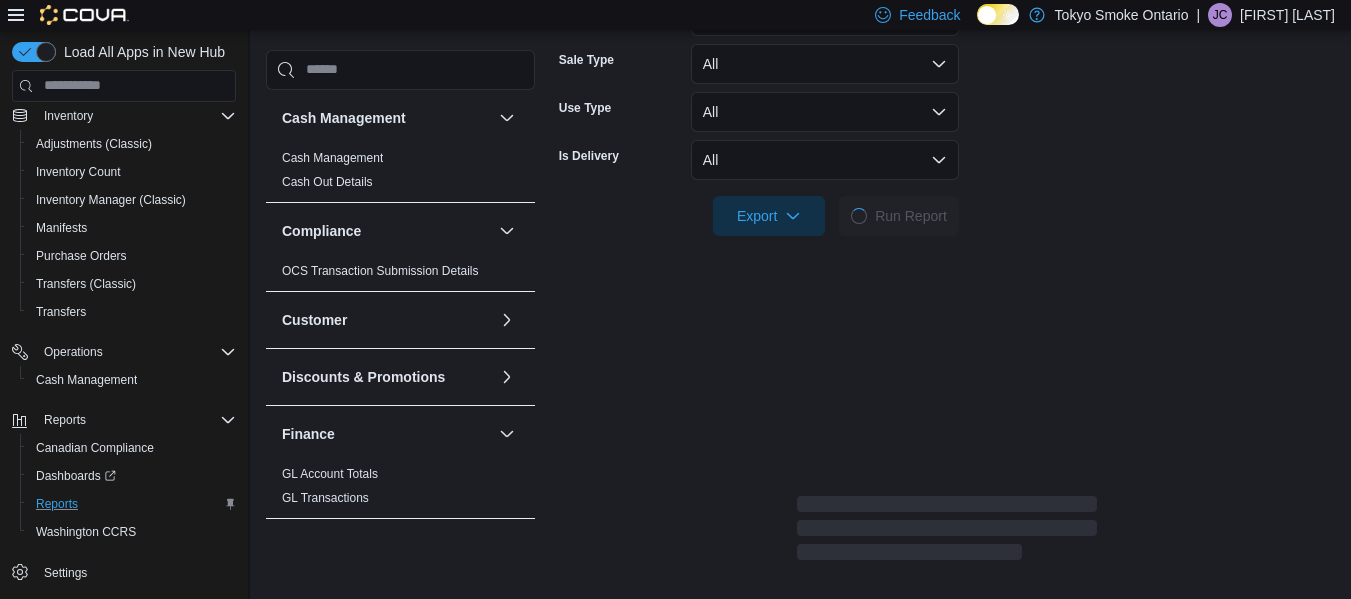 scroll, scrollTop: 444, scrollLeft: 0, axis: vertical 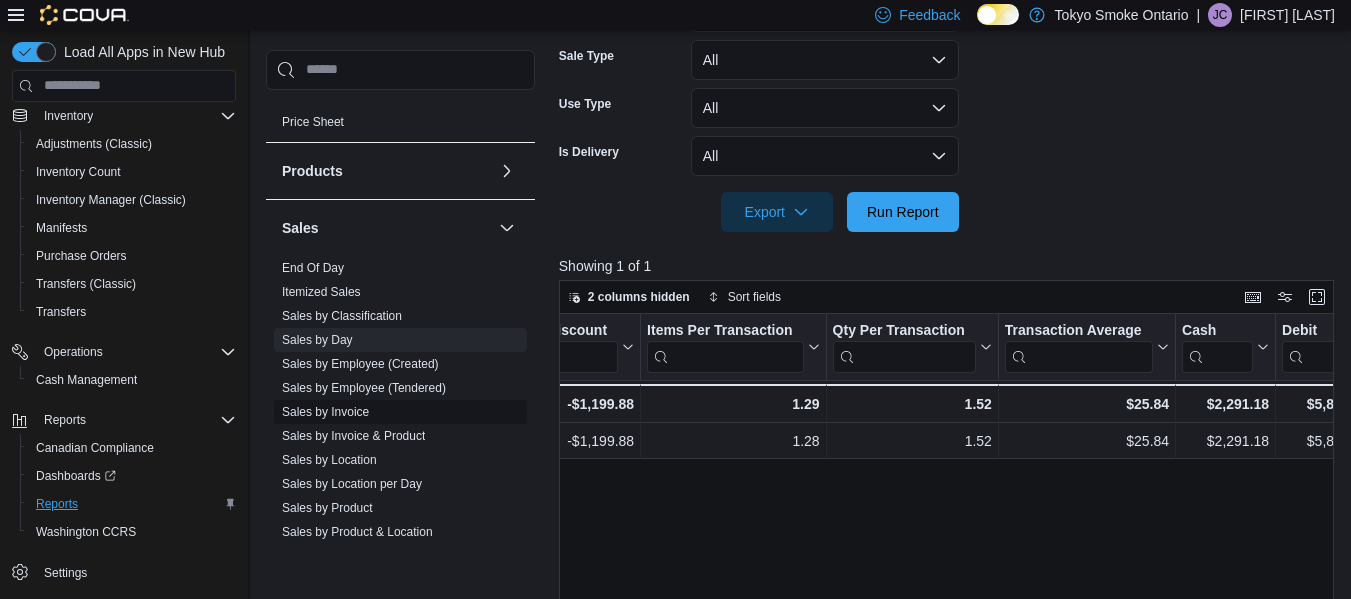 click on "Sales by Invoice" at bounding box center (325, 412) 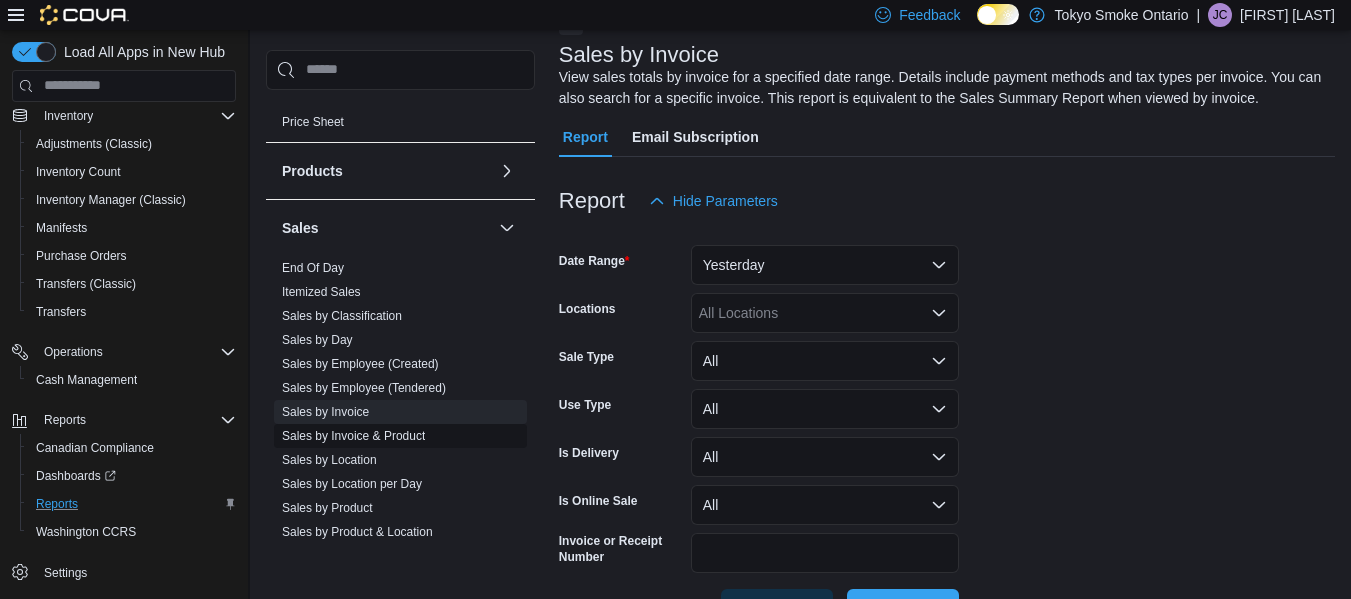 scroll, scrollTop: 67, scrollLeft: 0, axis: vertical 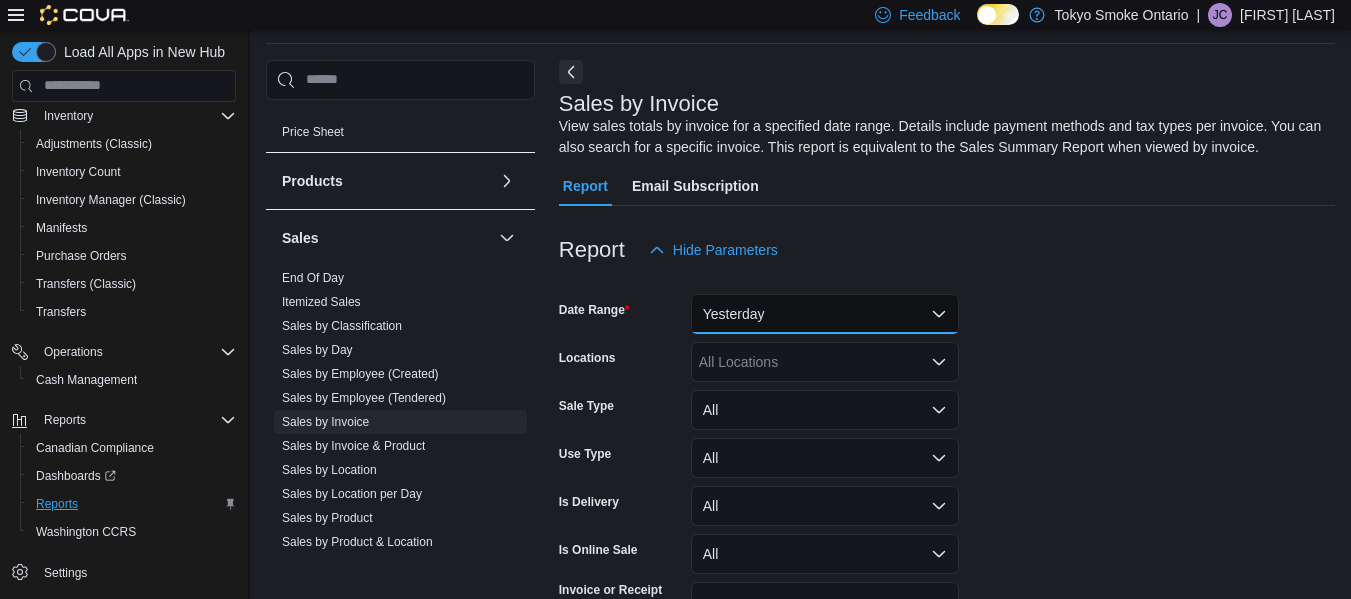 click on "Yesterday" at bounding box center [825, 314] 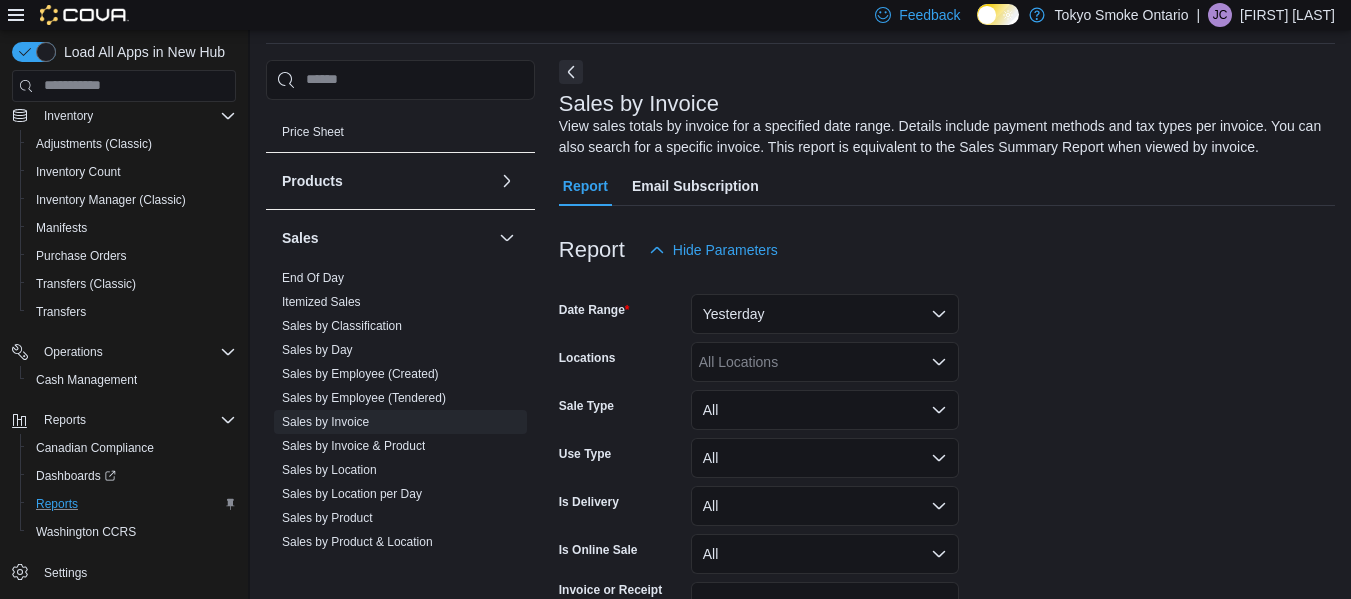 scroll, scrollTop: 61, scrollLeft: 0, axis: vertical 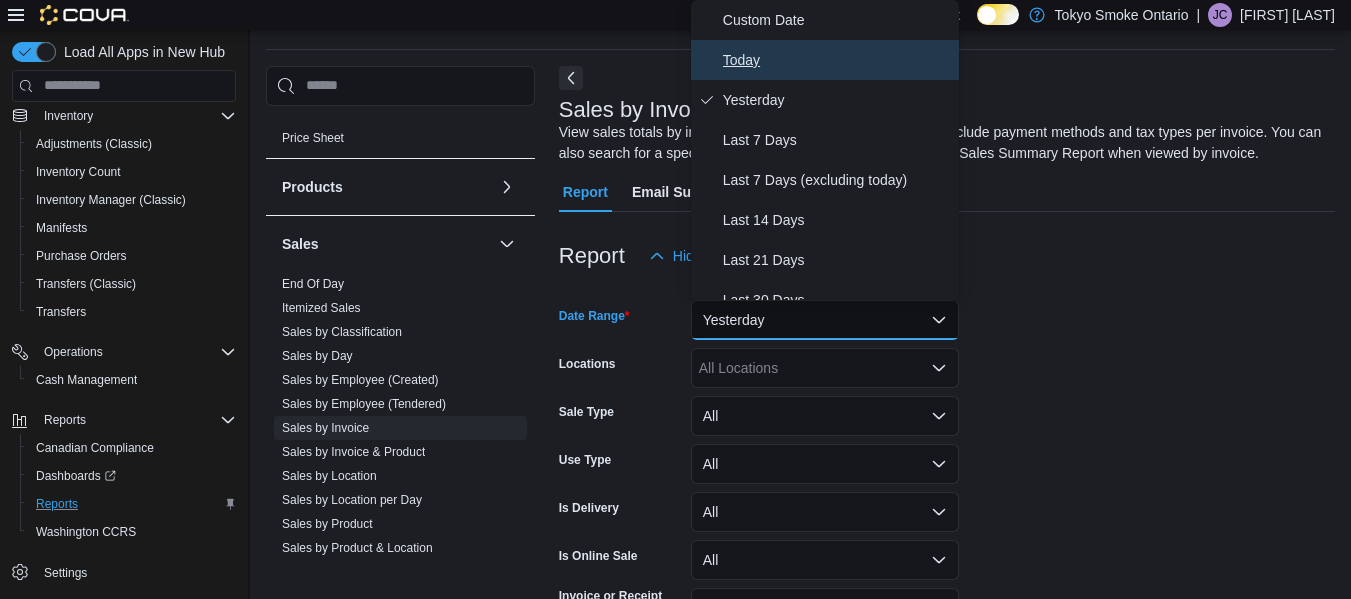click on "Today" at bounding box center [837, 60] 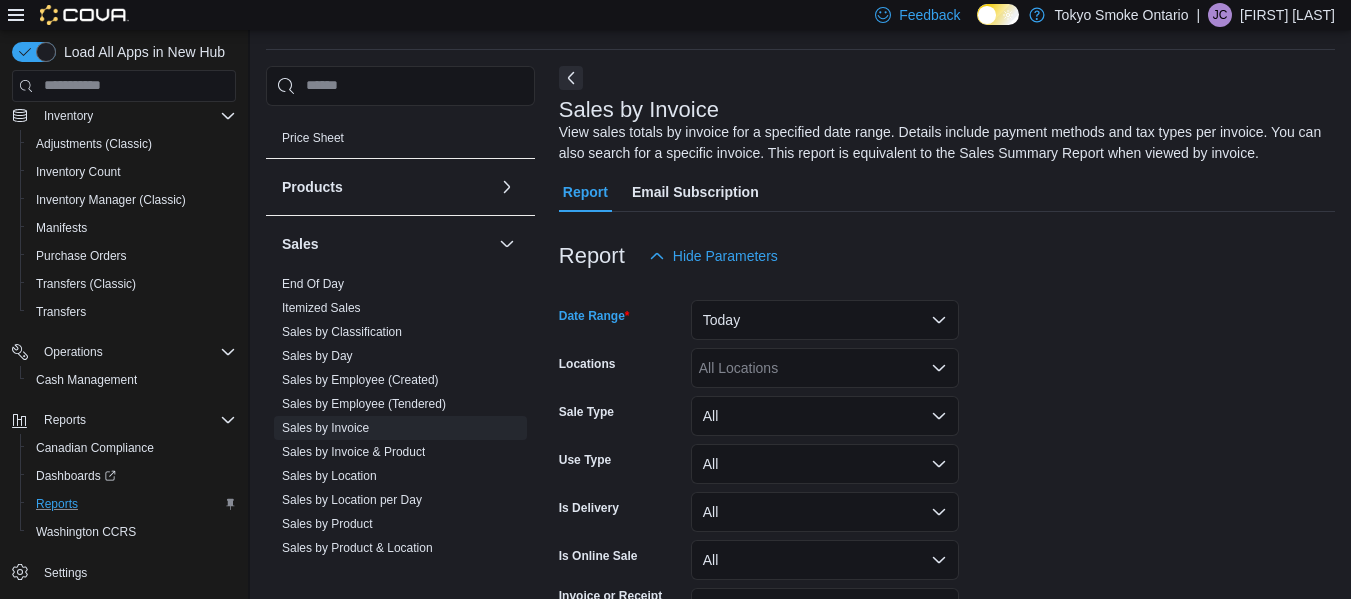 click 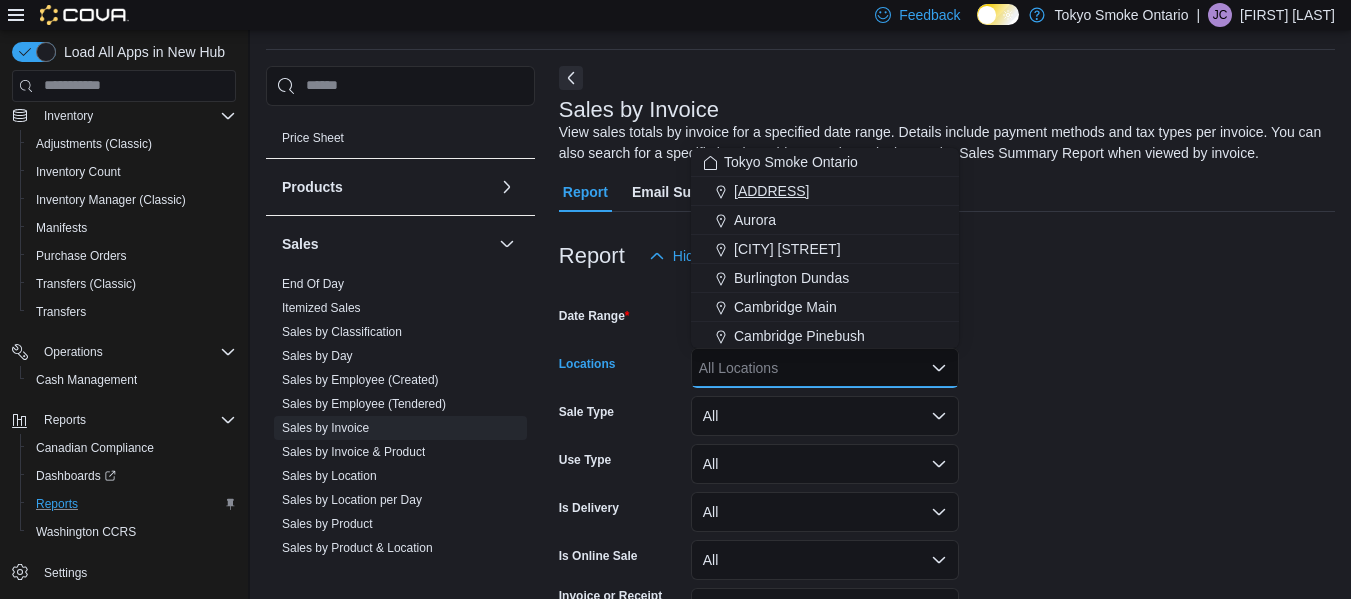 click on "[NUMBER] [STREET]" at bounding box center [771, 191] 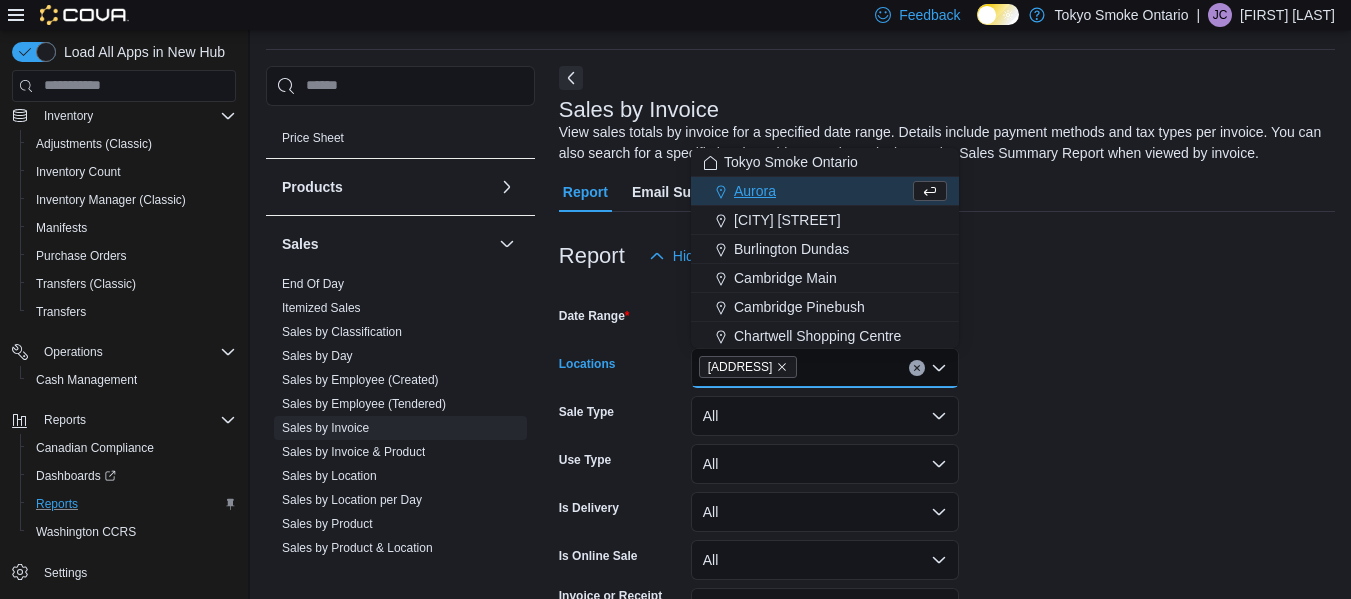click on "Date Range Today Locations 11795 Bramalea Rd Combo box. Selected. 11795 Bramalea Rd. Press Backspace to delete 11795 Bramalea Rd. Combo box input. All Locations. Type some text or, to display a list of choices, press Down Arrow. To exit the list of choices, press Escape. Sale Type All Use Type All Is Delivery All Is Online Sale All Invoice or Receipt Number Export  Run Report" at bounding box center (947, 480) 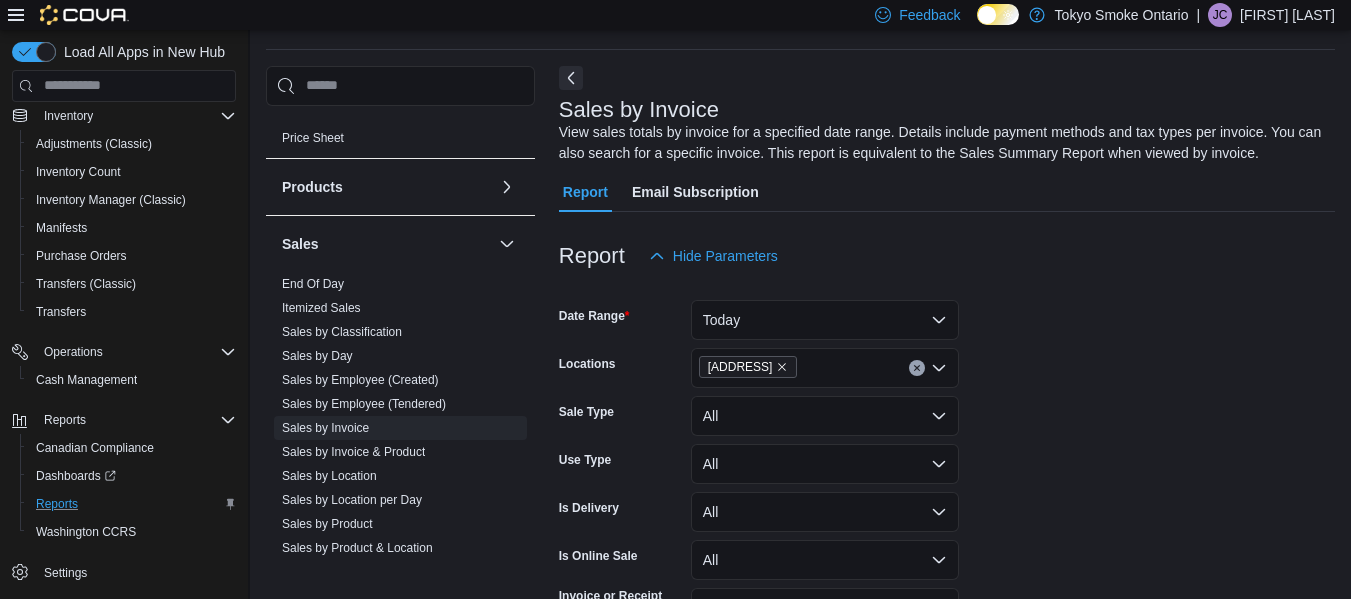 scroll, scrollTop: 186, scrollLeft: 0, axis: vertical 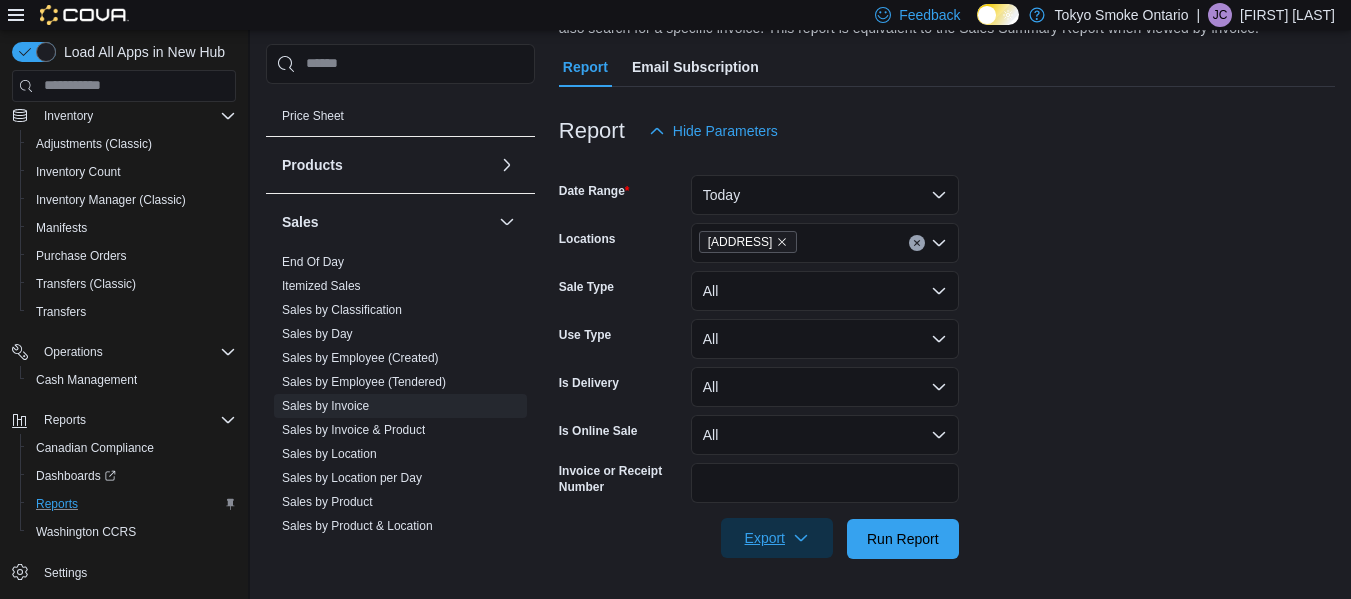 click on "Export" at bounding box center [777, 538] 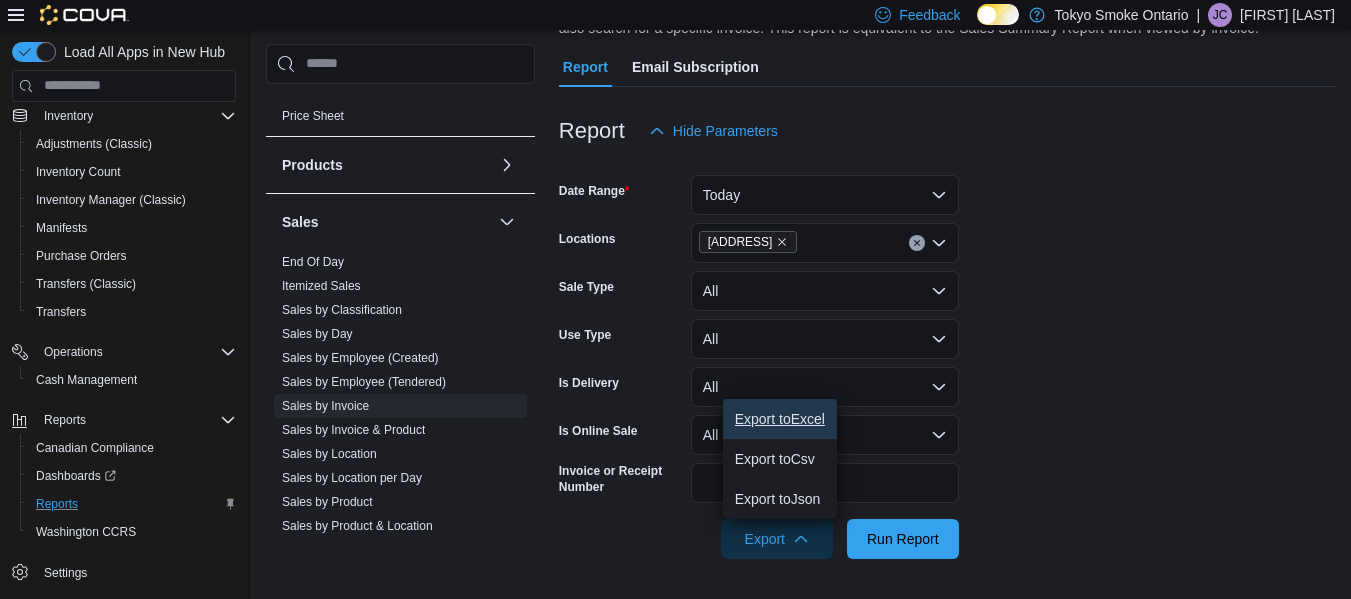 click on "Export to  Excel" at bounding box center (780, 419) 